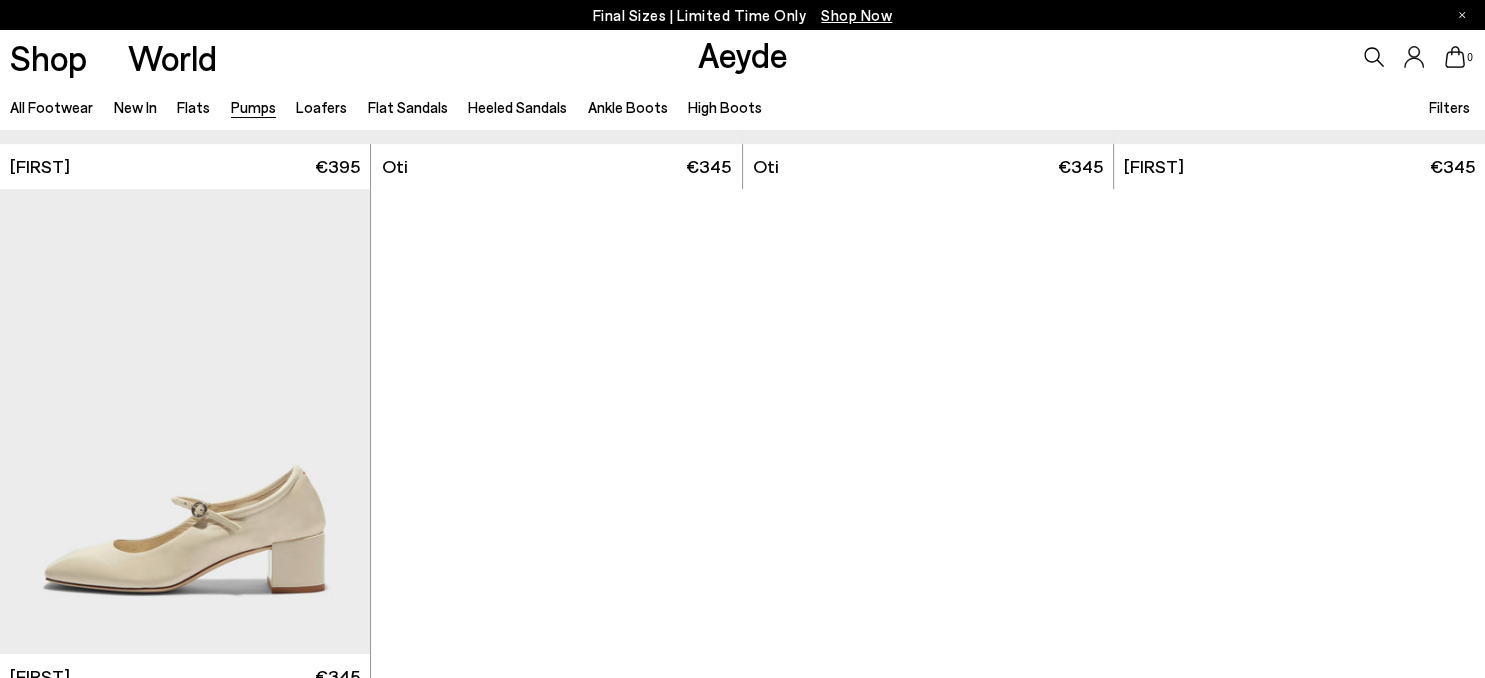 scroll, scrollTop: 8619, scrollLeft: 0, axis: vertical 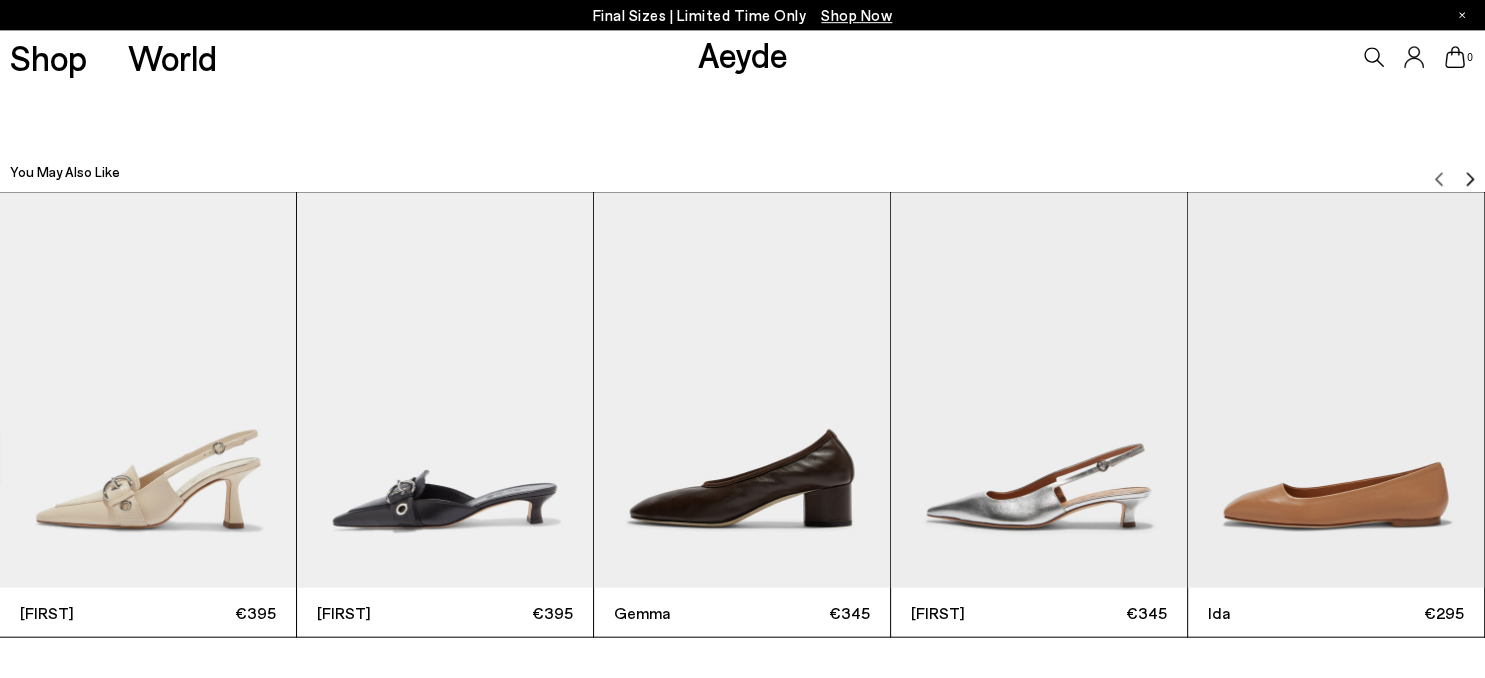 click at bounding box center [1039, 389] 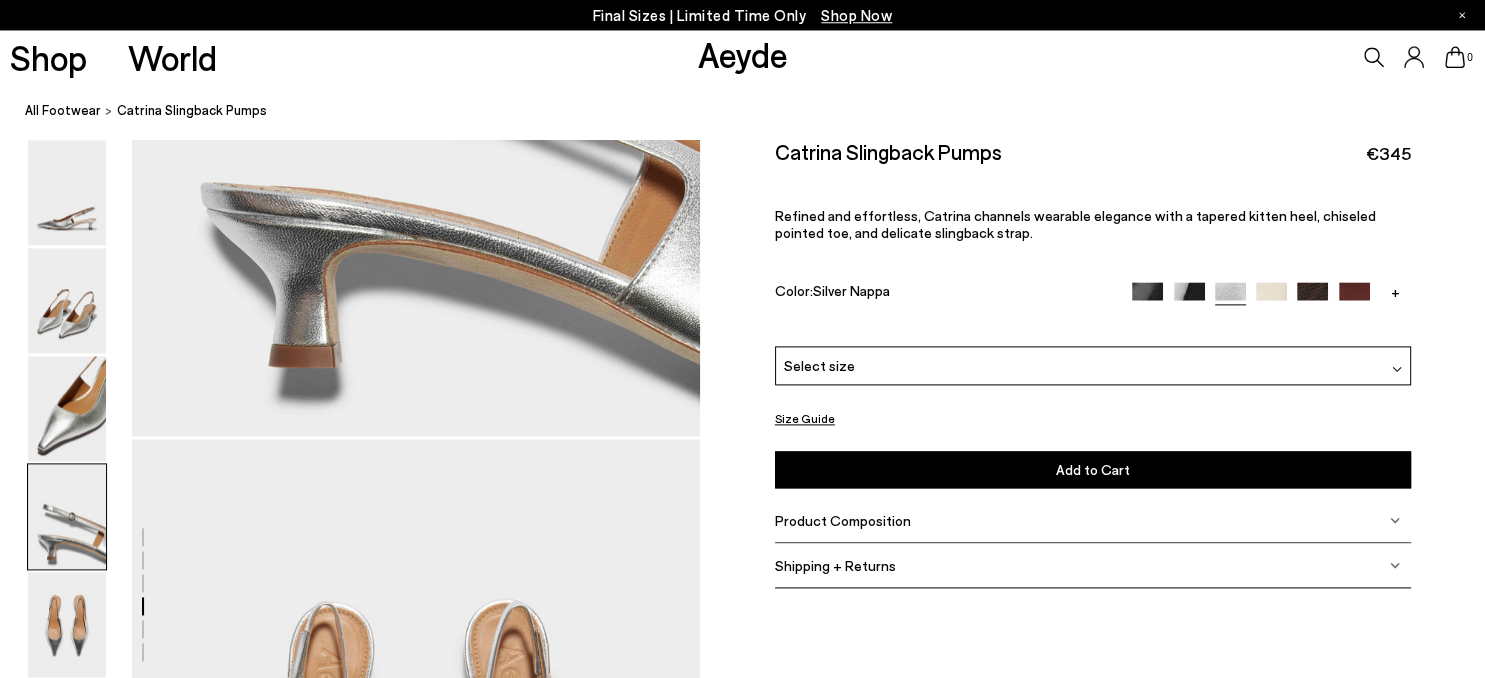 scroll, scrollTop: 2520, scrollLeft: 0, axis: vertical 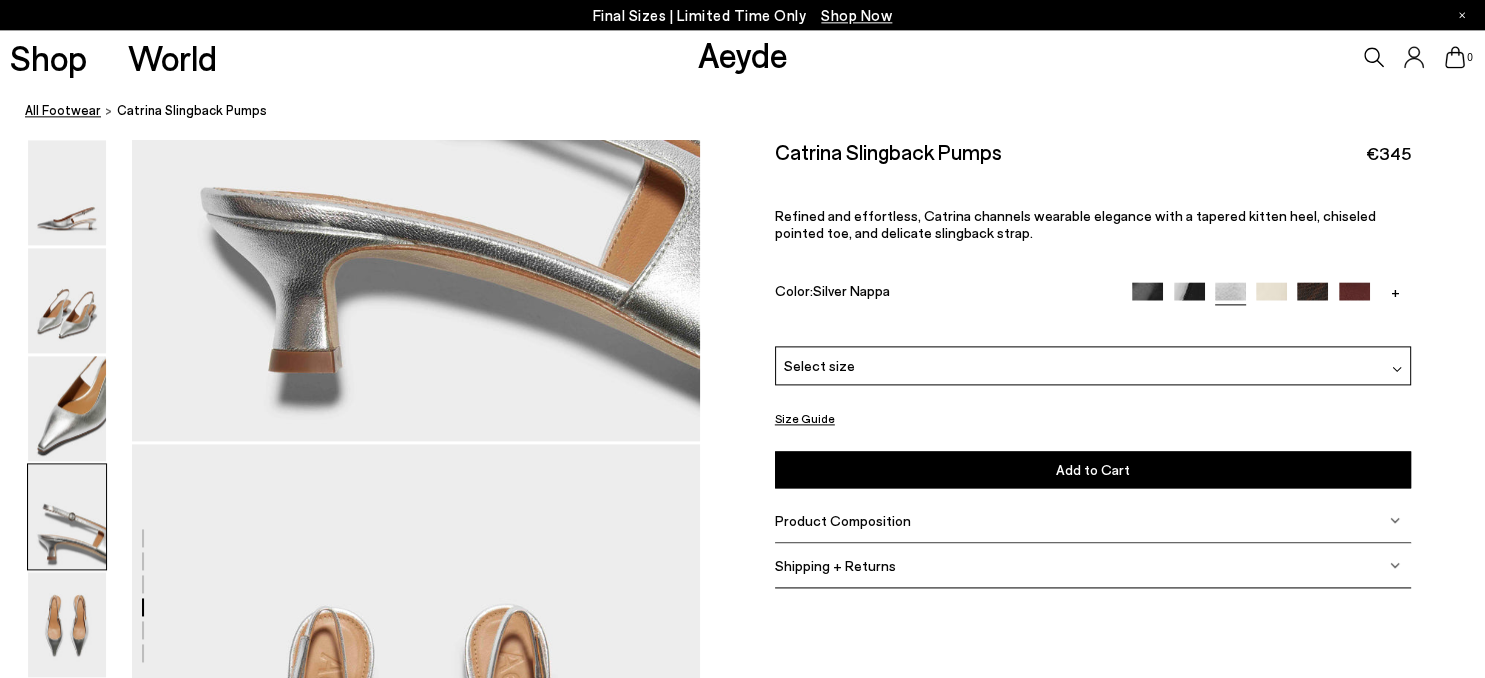 click on "All Footwear" at bounding box center (63, 110) 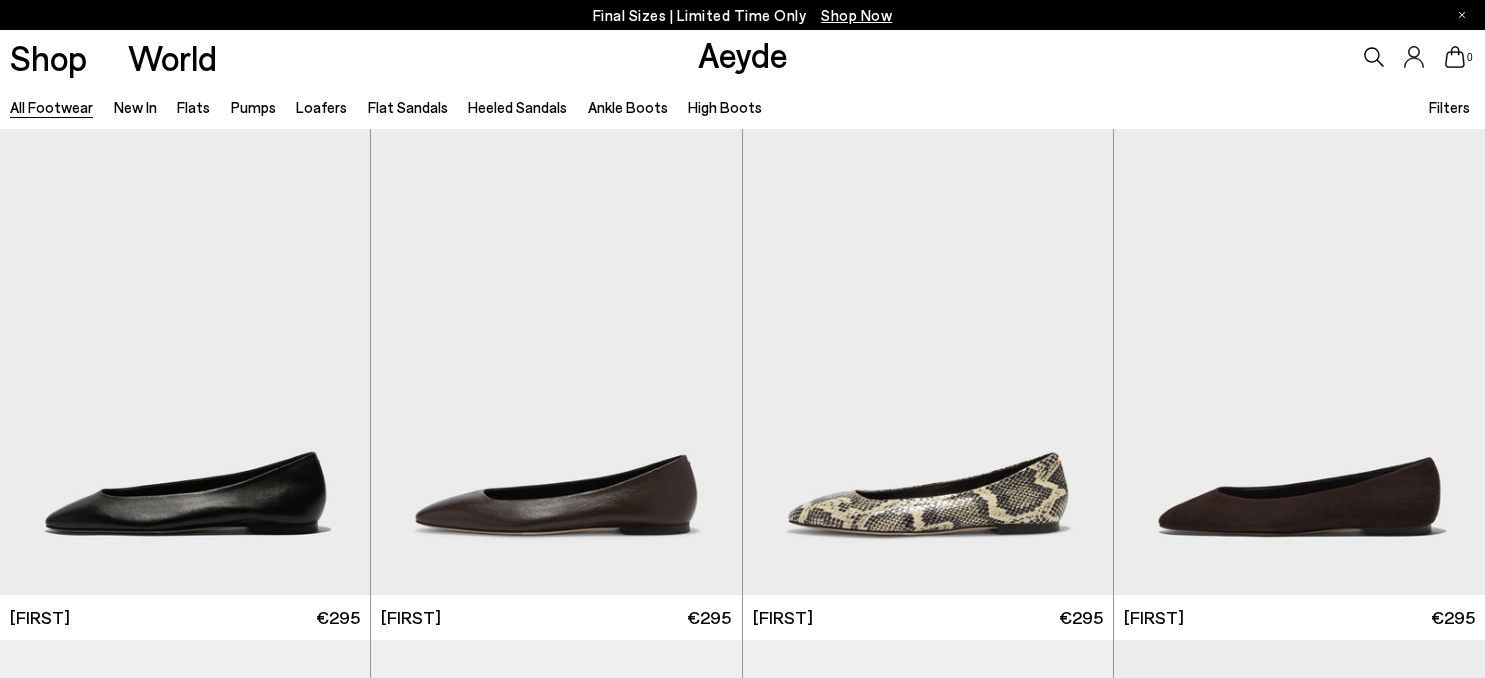 scroll, scrollTop: 0, scrollLeft: 0, axis: both 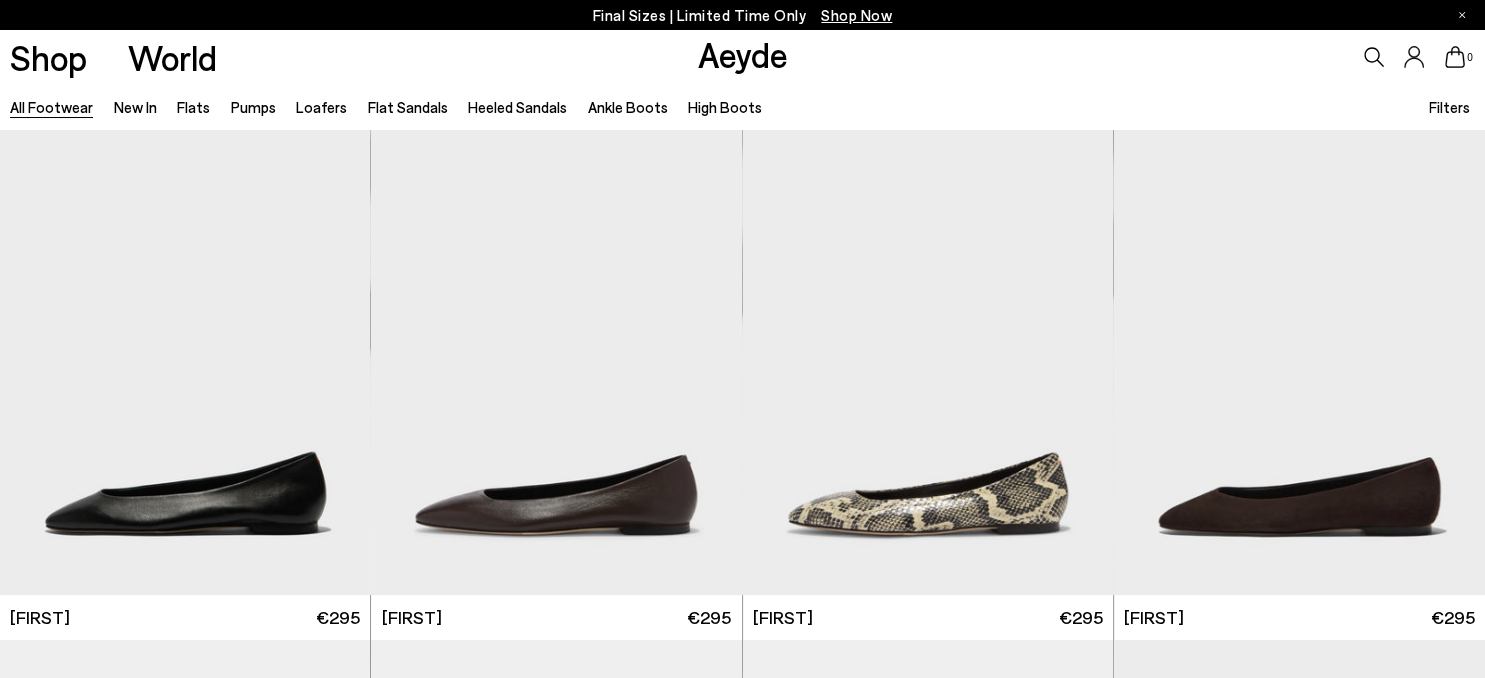 click on "All Footwear" at bounding box center (51, 107) 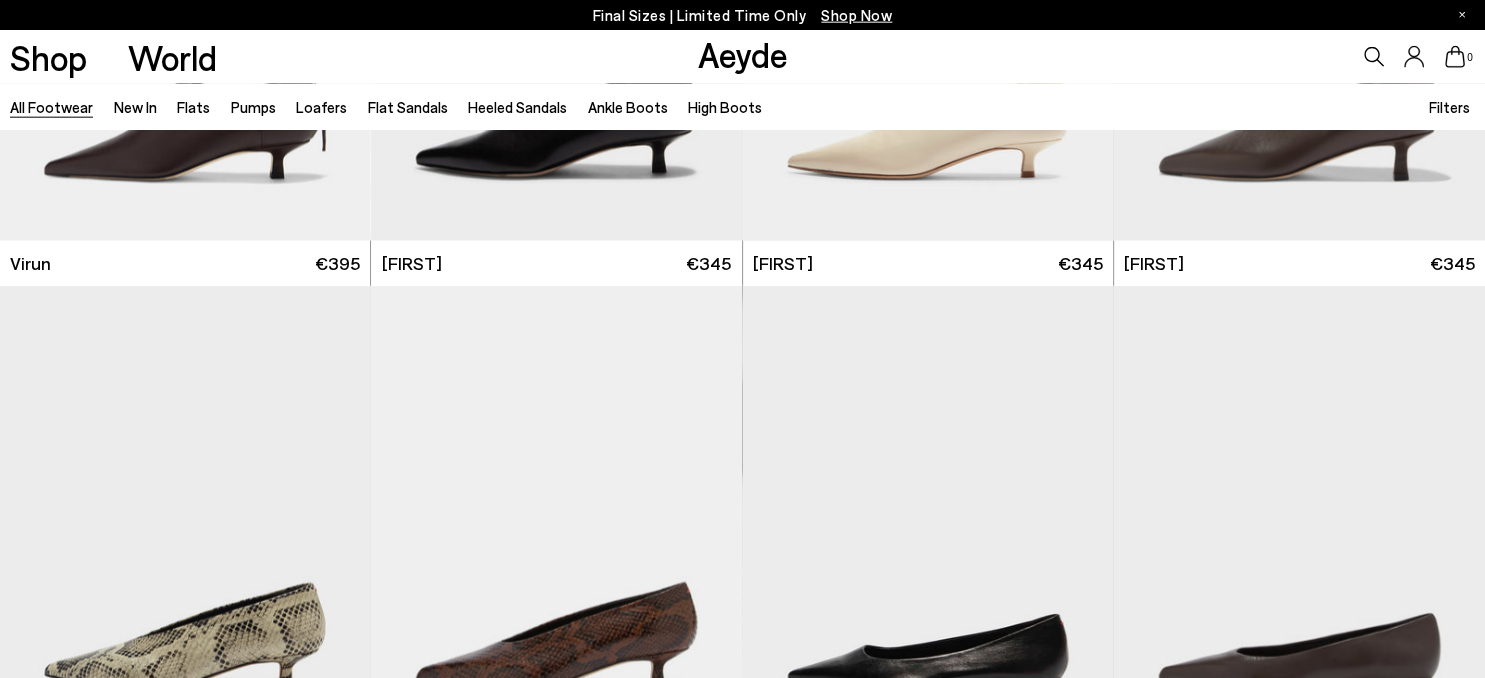 scroll, scrollTop: 4057, scrollLeft: 0, axis: vertical 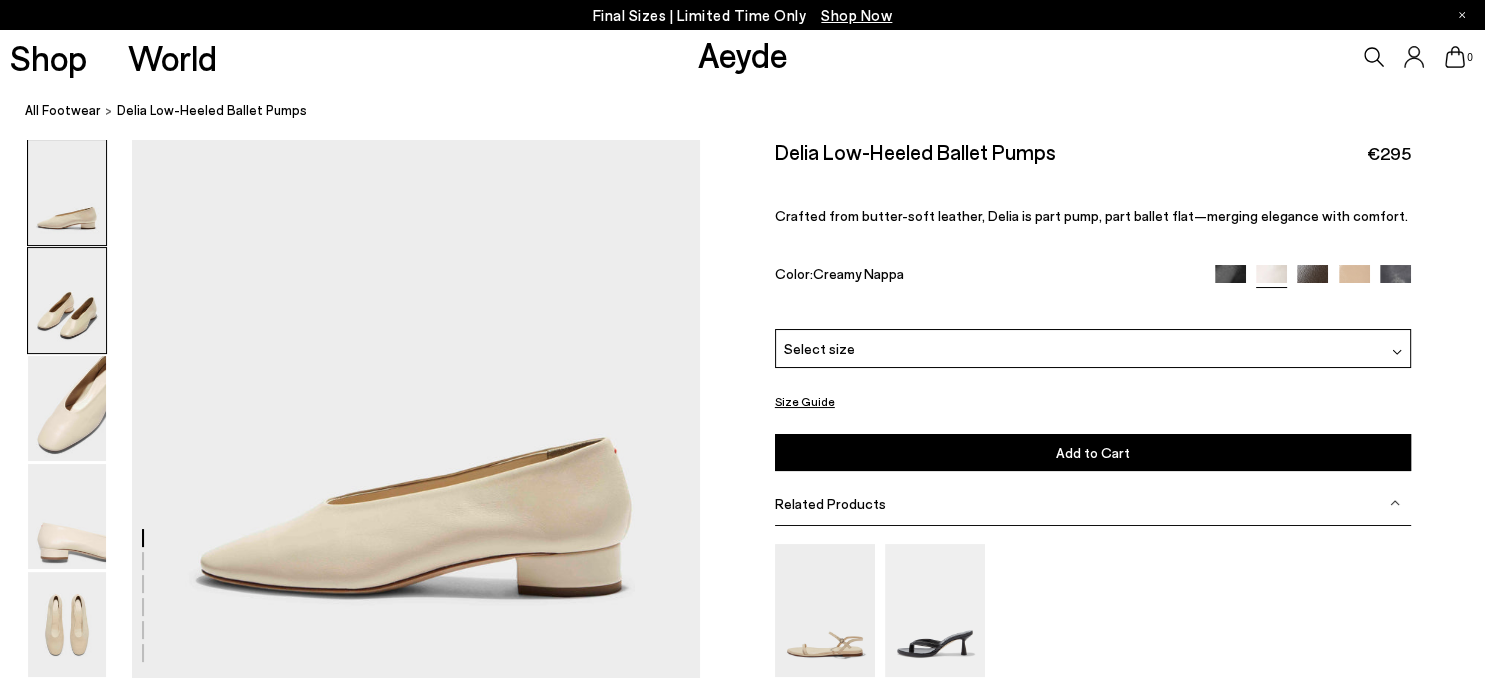 click at bounding box center (67, 300) 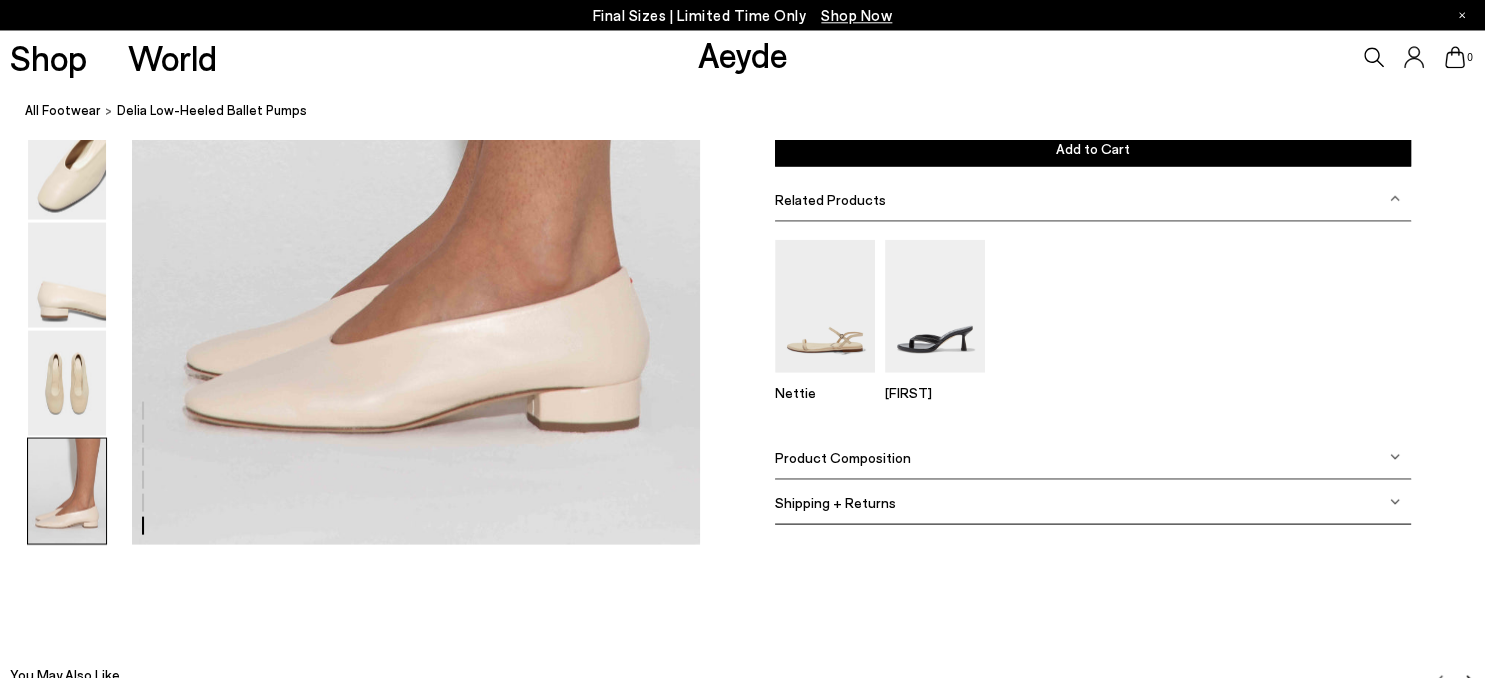 scroll, scrollTop: 3938, scrollLeft: 0, axis: vertical 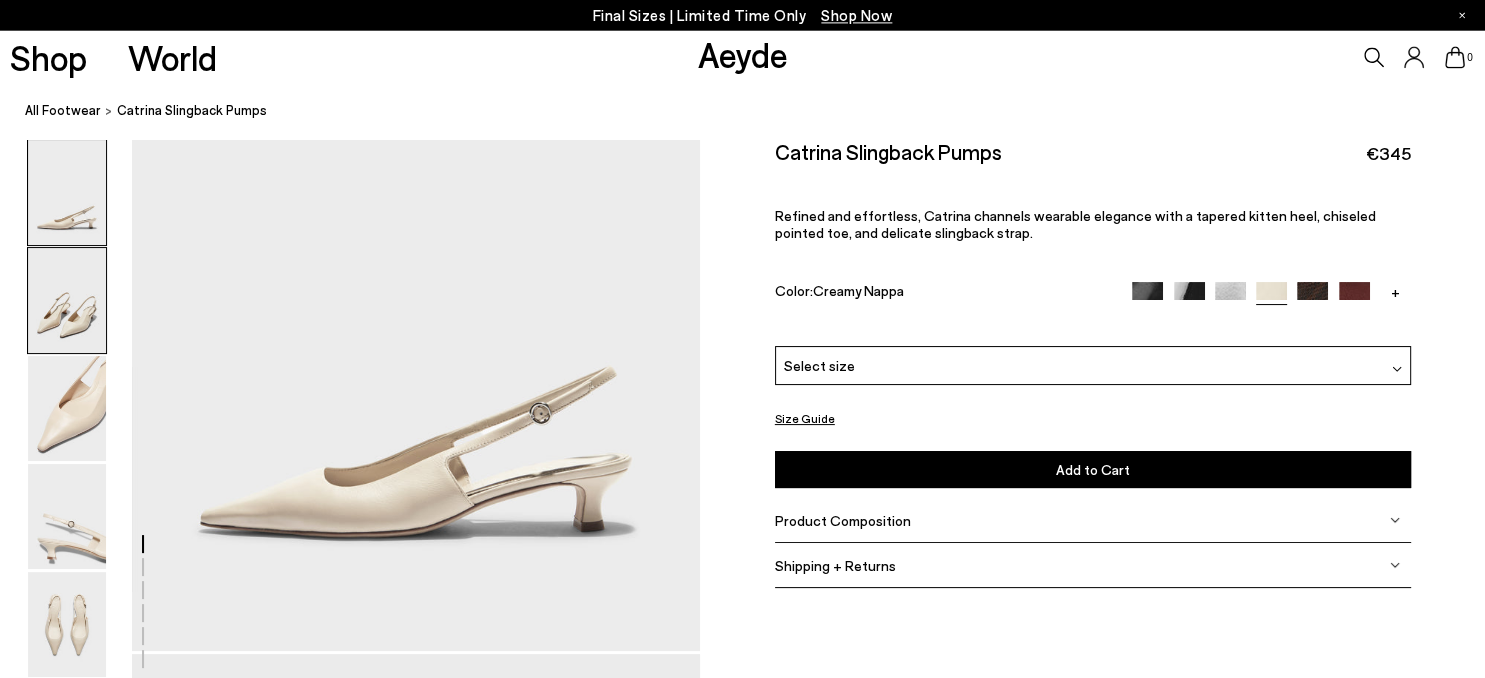 click at bounding box center (67, 300) 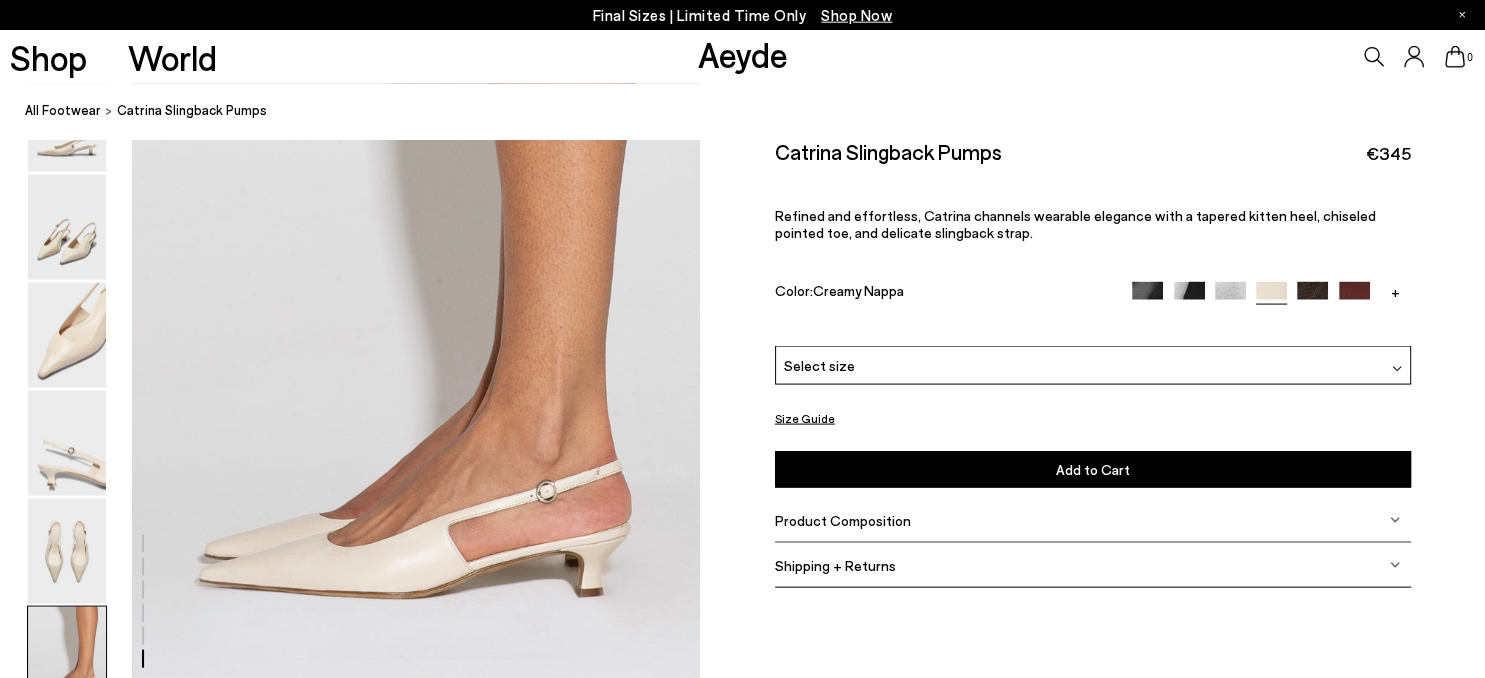 scroll, scrollTop: 3990, scrollLeft: 0, axis: vertical 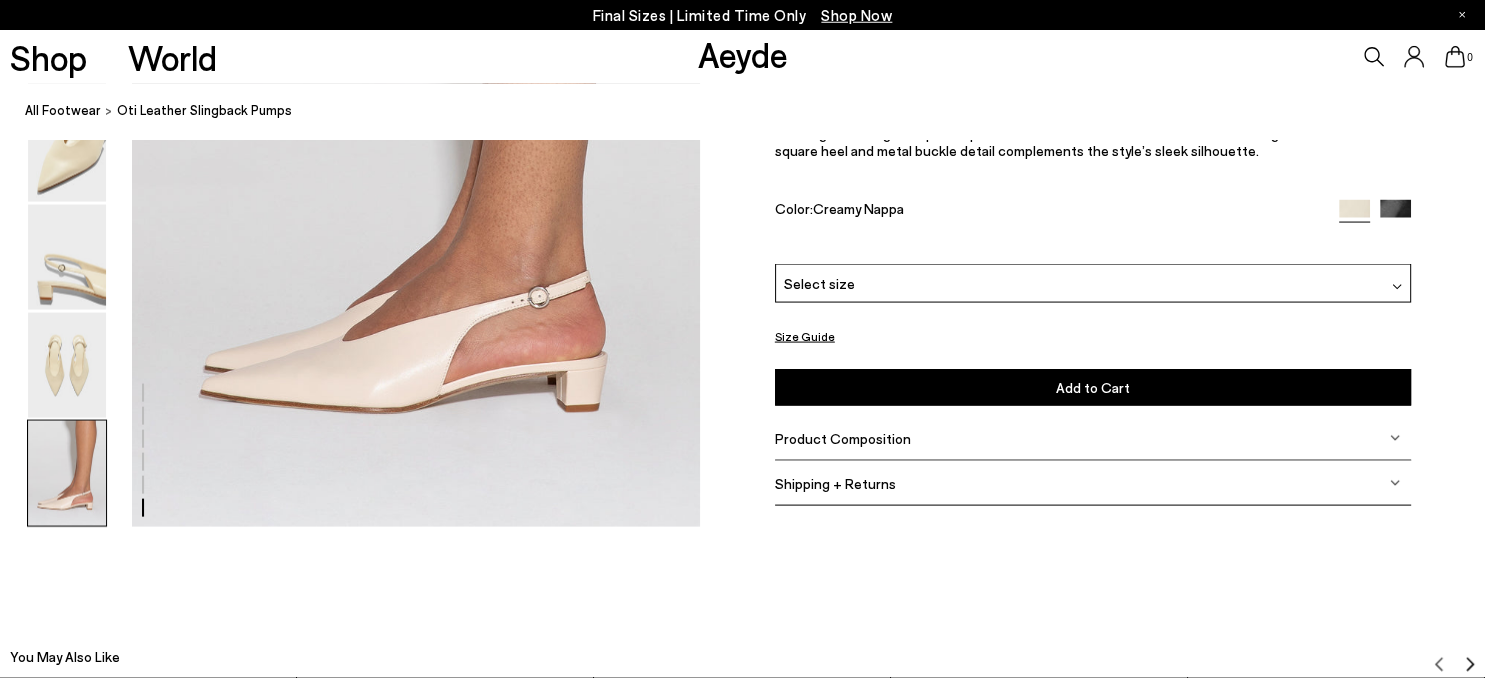 click on "Final Sizes | Limited Time Only
Shop Now
Shop
World
Aeyde
0" at bounding box center (742, -1077) 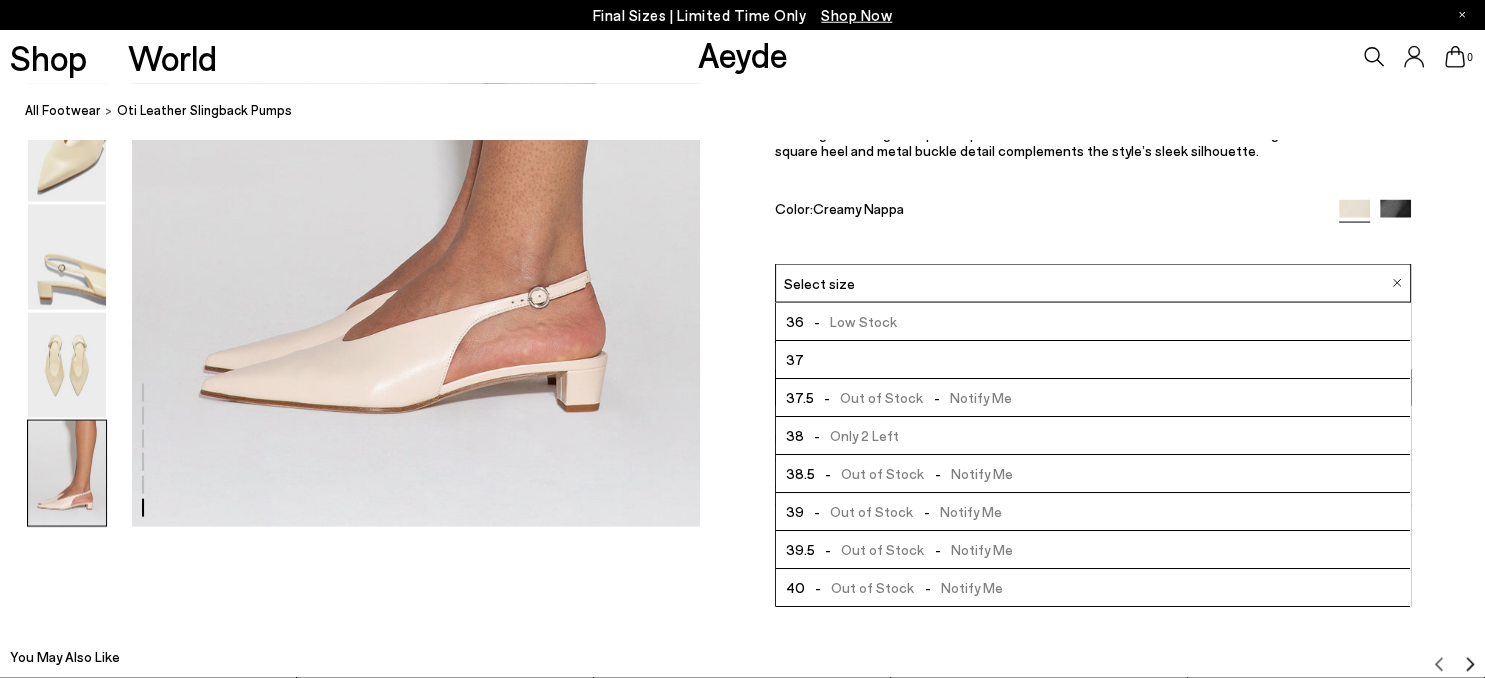click on "Final Sizes | Limited Time Only
Shop Now
Shop
World
Aeyde
0" at bounding box center [742, -1077] 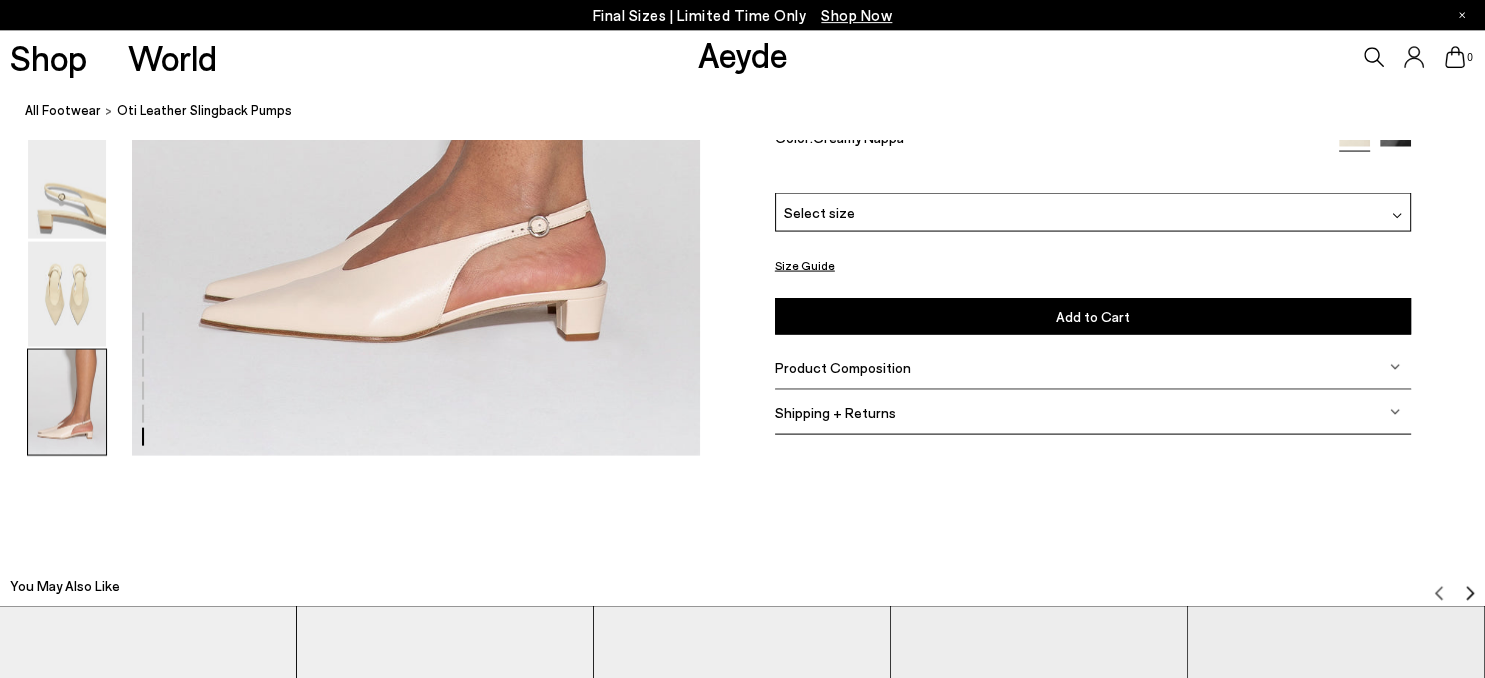 scroll, scrollTop: 4028, scrollLeft: 0, axis: vertical 